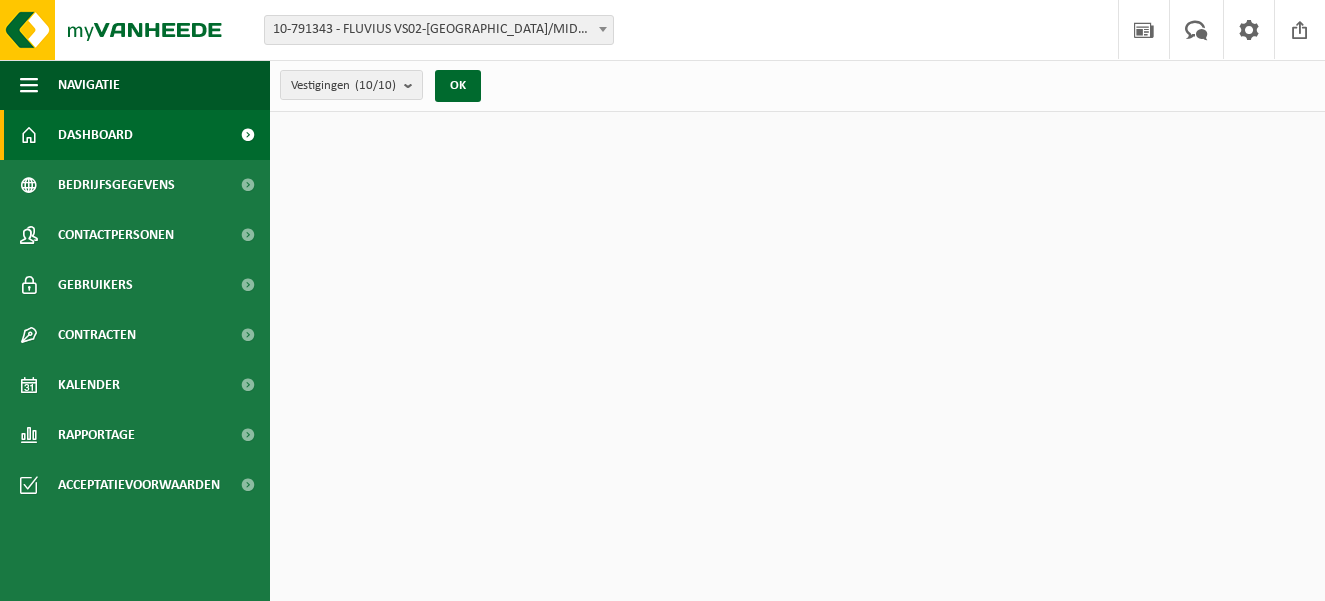 scroll, scrollTop: 0, scrollLeft: 0, axis: both 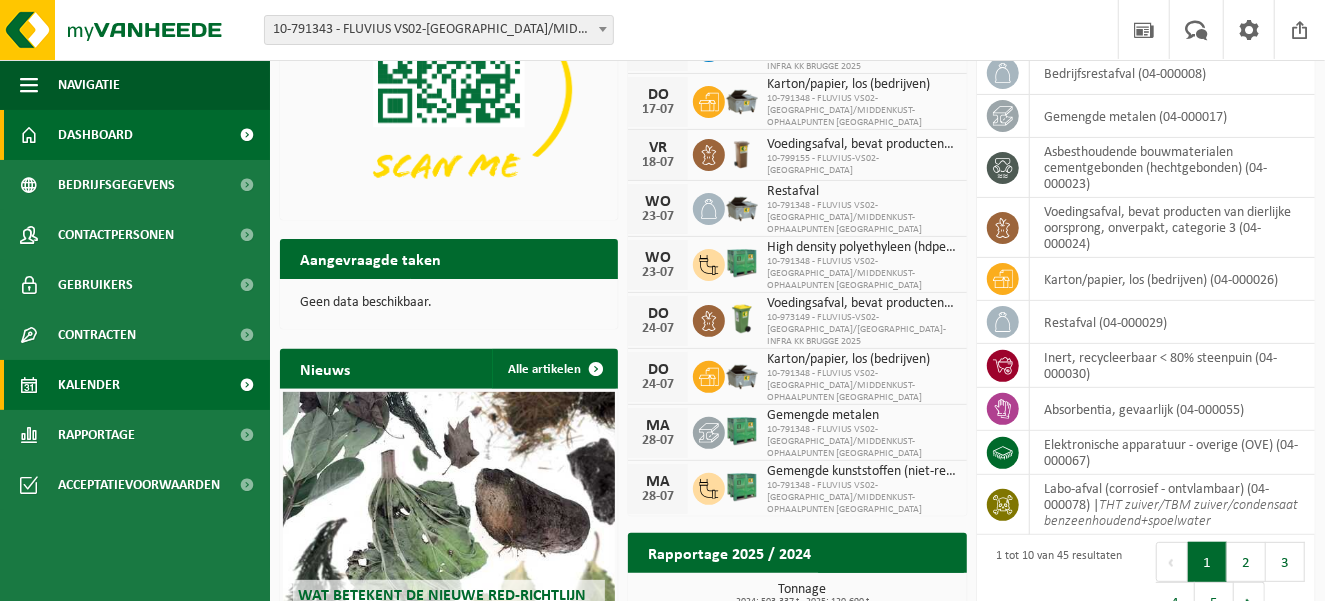 click on "Kalender" at bounding box center (135, 385) 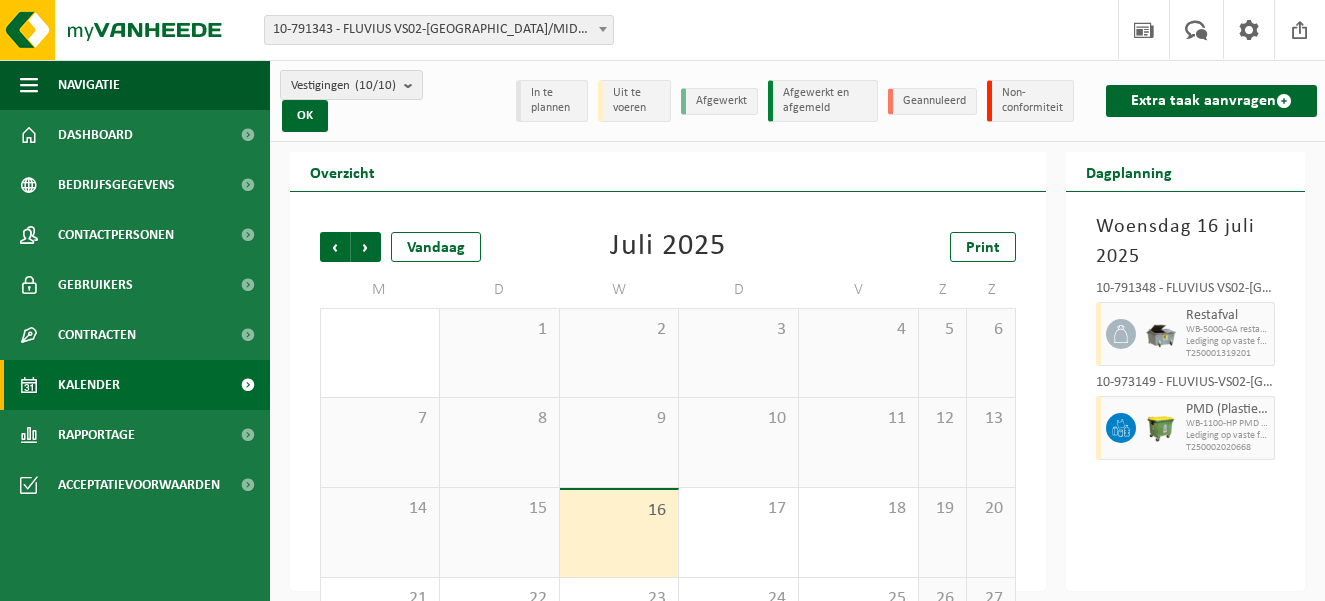 scroll, scrollTop: 0, scrollLeft: 0, axis: both 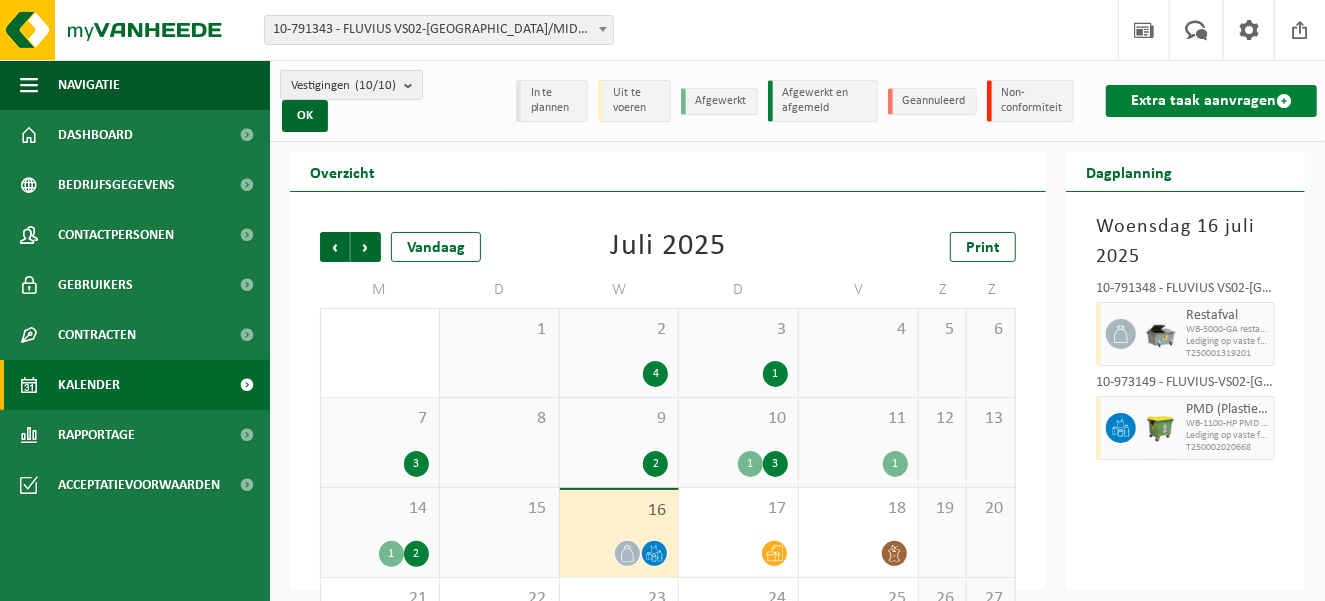 click on "Extra taak aanvragen" at bounding box center [1211, 101] 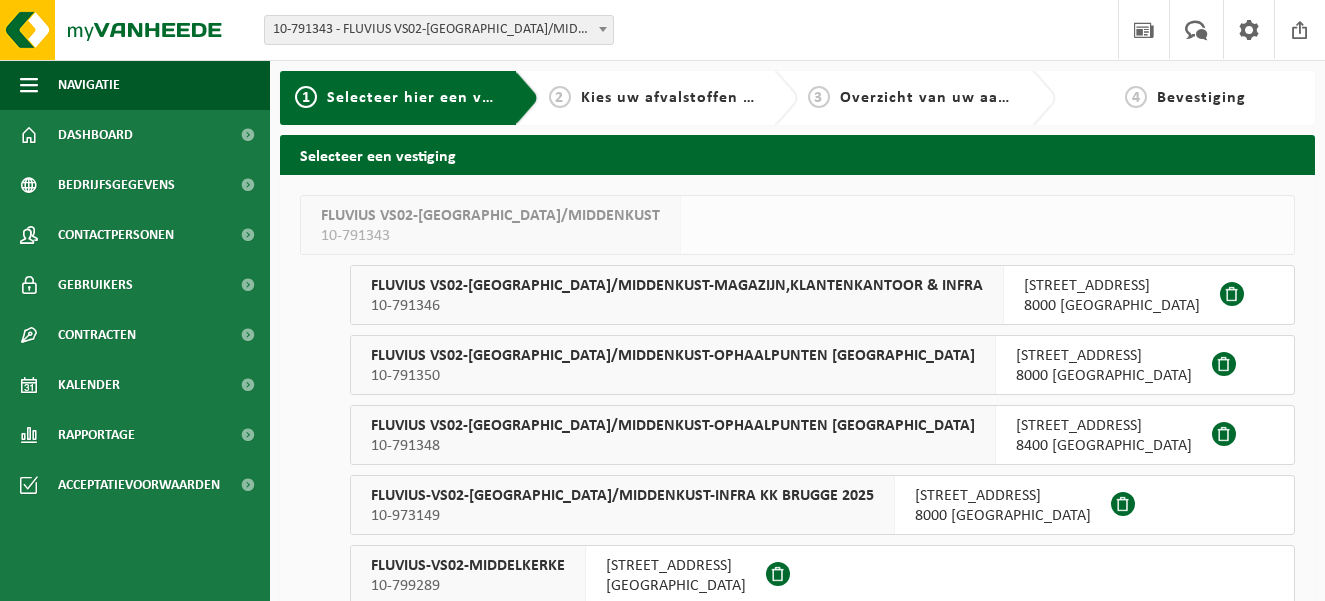 scroll, scrollTop: 0, scrollLeft: 0, axis: both 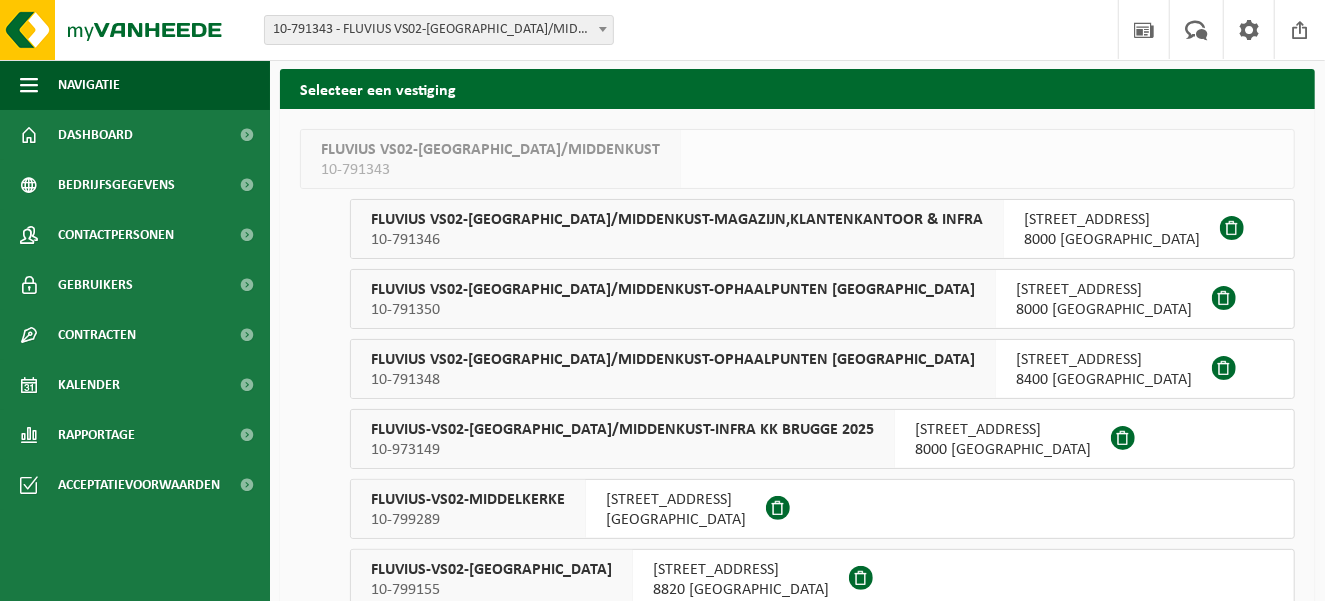 click on "10-973149" at bounding box center (622, 450) 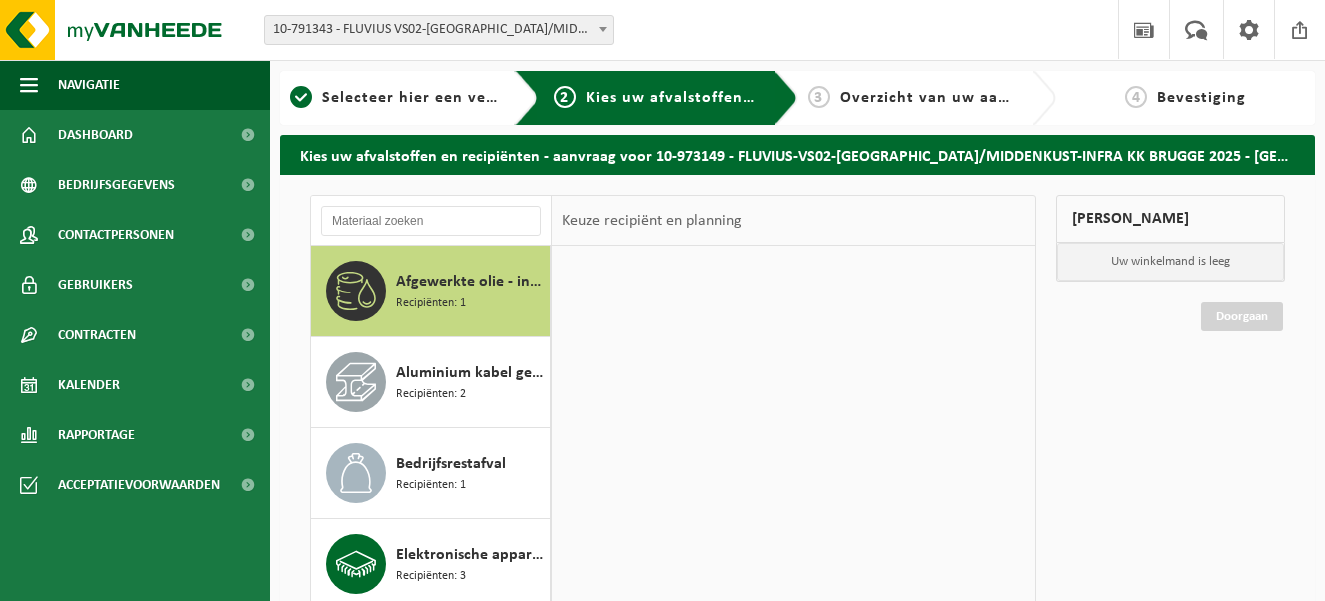 scroll, scrollTop: 0, scrollLeft: 0, axis: both 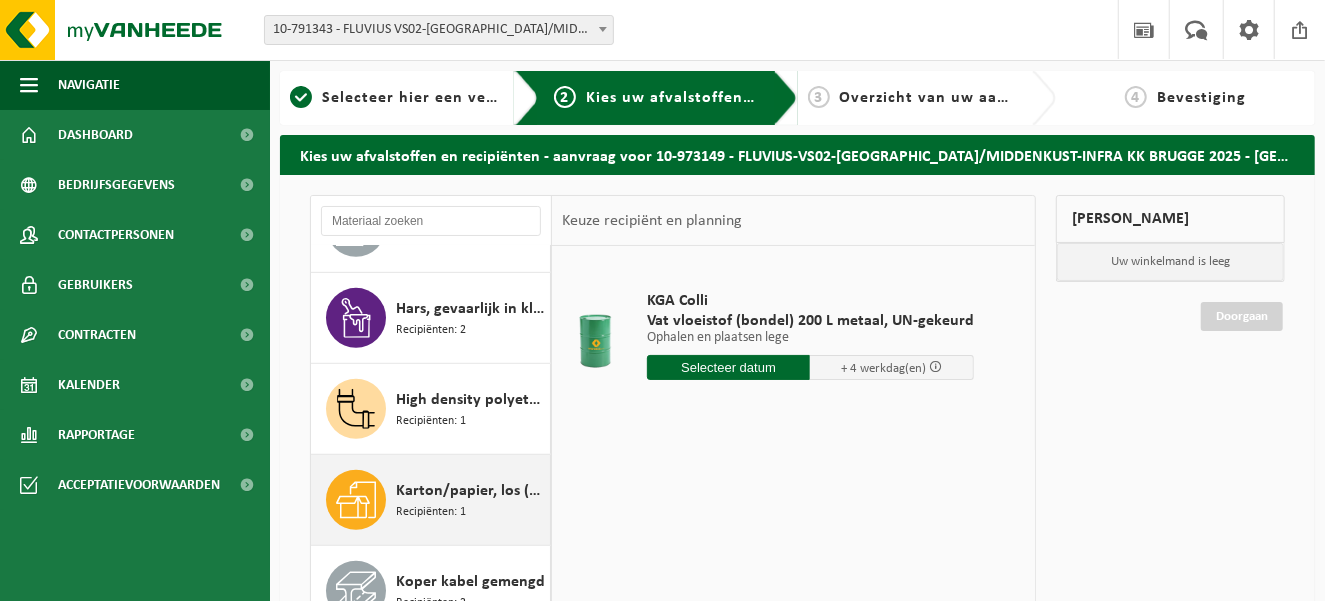 click on "Karton/papier, los (bedrijven)" at bounding box center (470, 491) 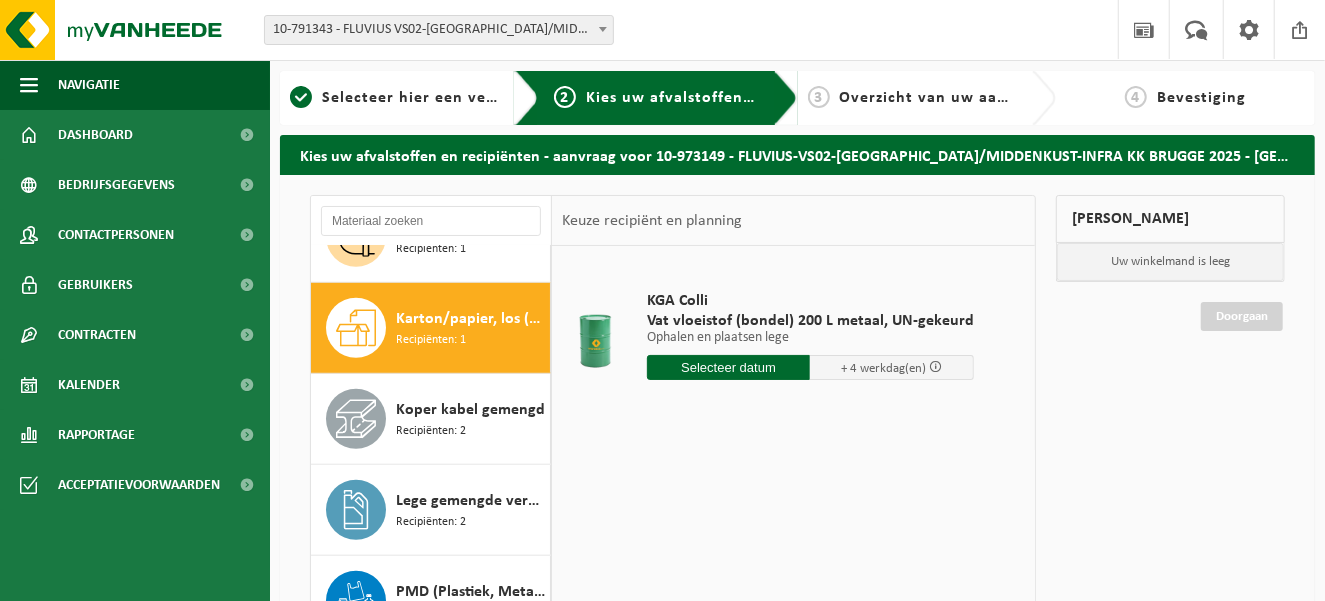 scroll, scrollTop: 853, scrollLeft: 0, axis: vertical 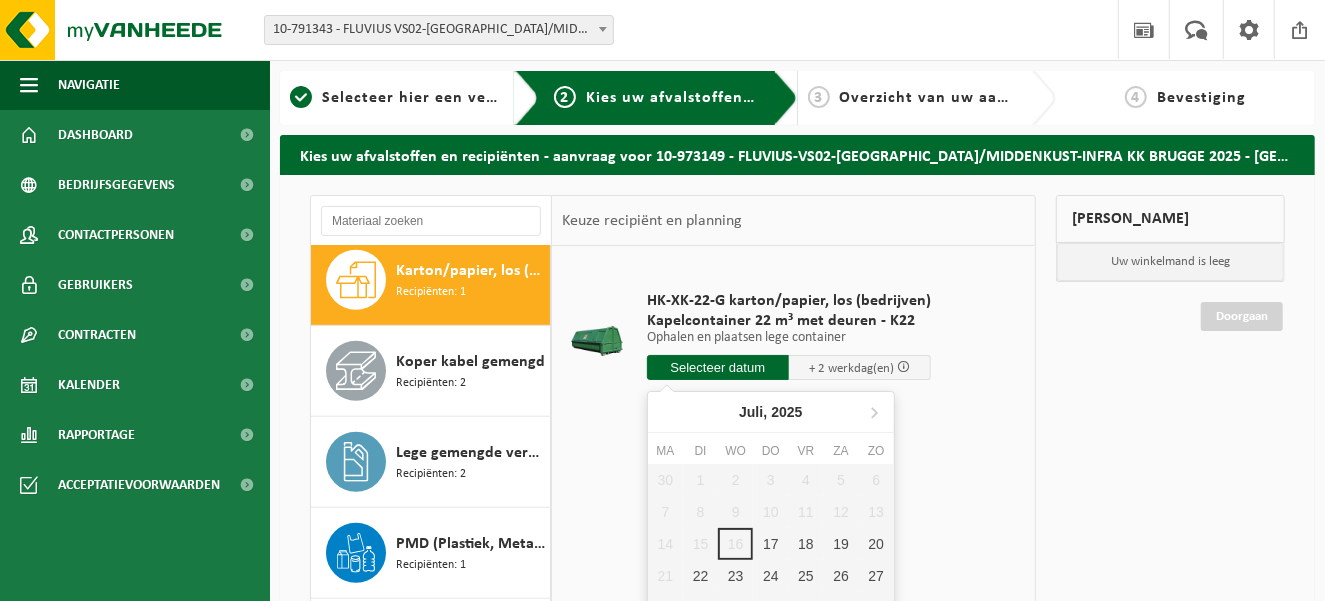 click at bounding box center (718, 367) 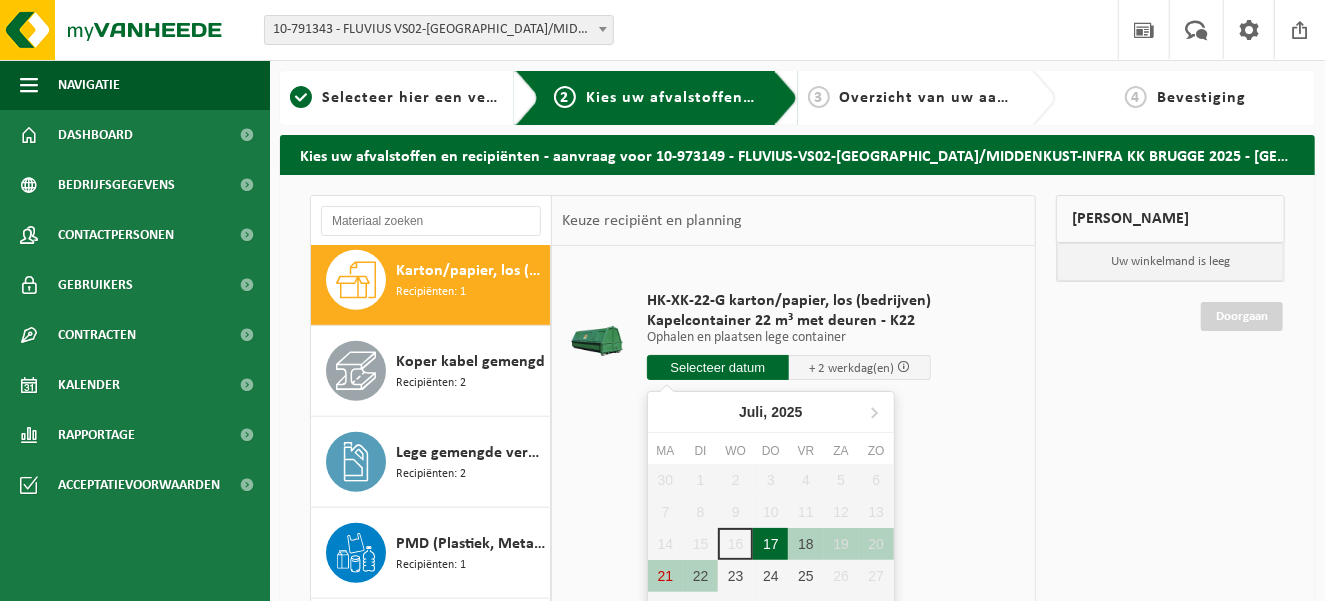 click on "17" at bounding box center (770, 544) 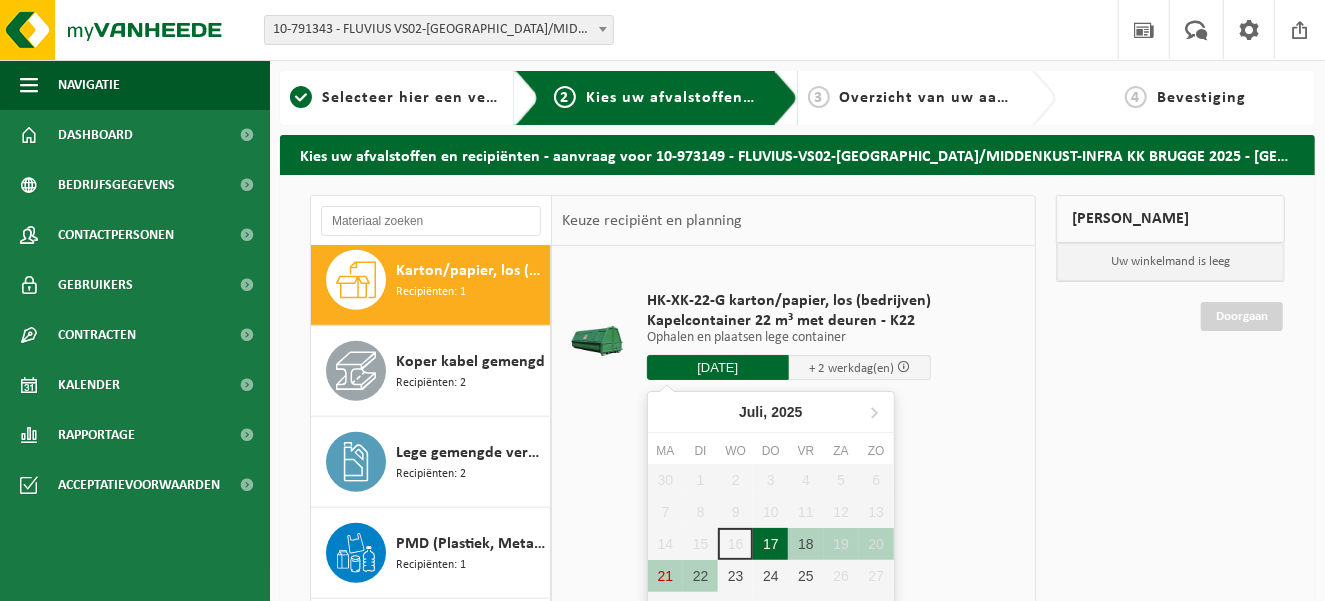 type on "Van 2025-07-17" 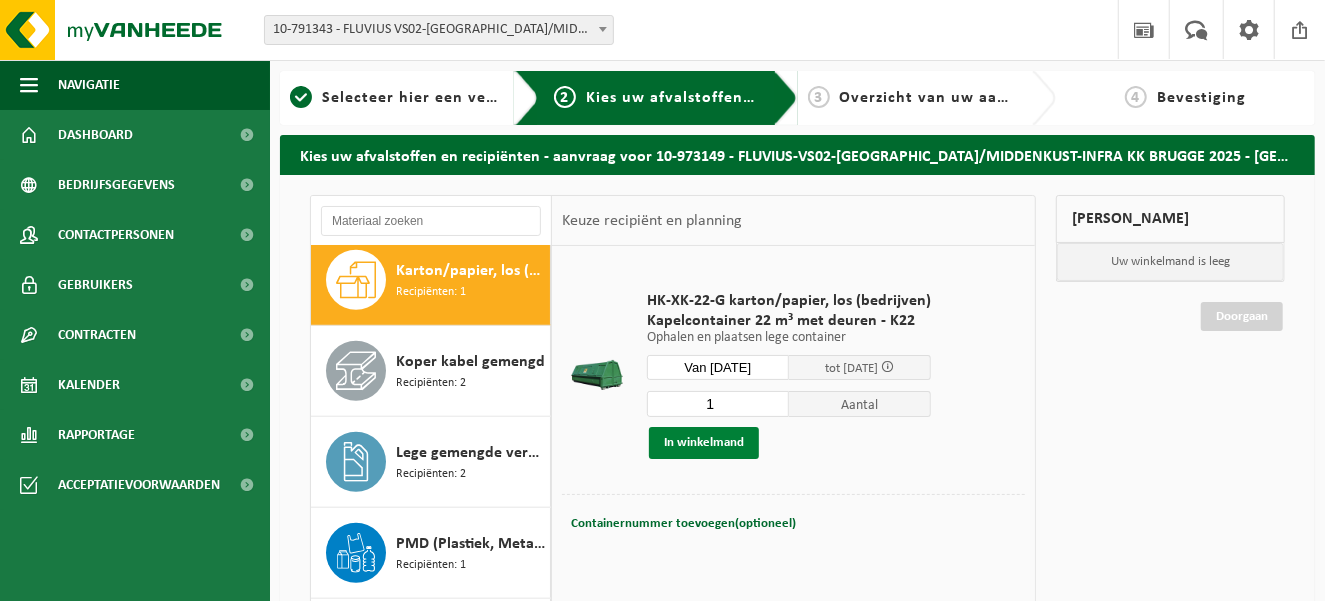 click on "In winkelmand" at bounding box center [704, 443] 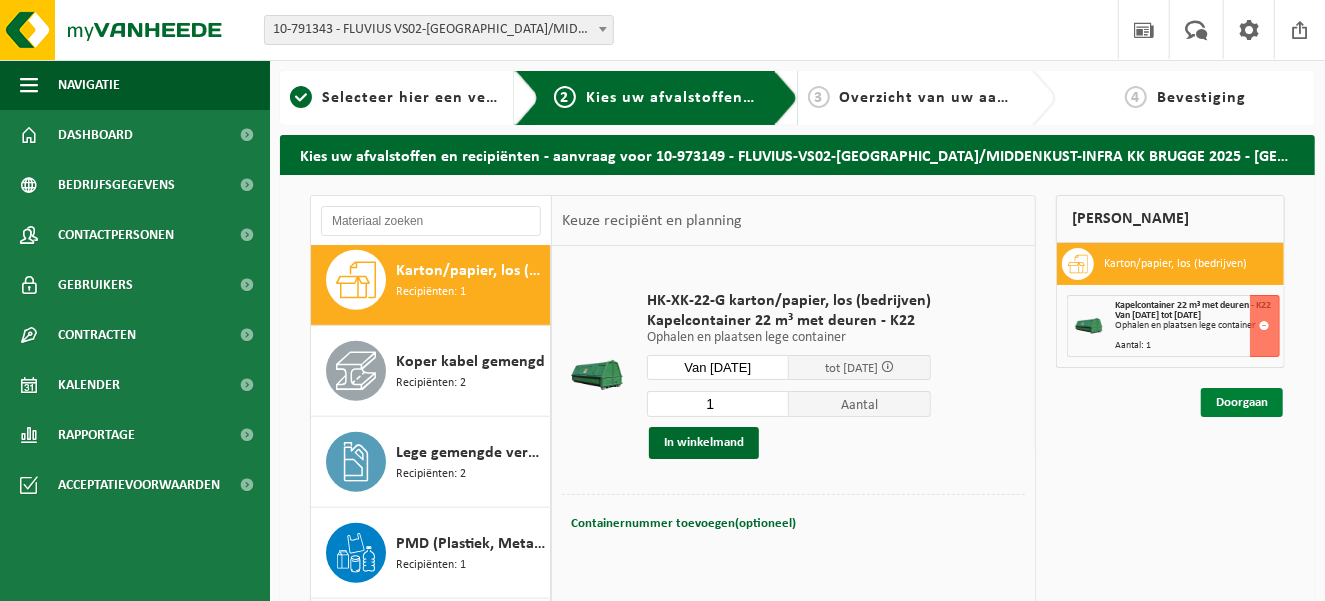 click on "Doorgaan" at bounding box center (1242, 402) 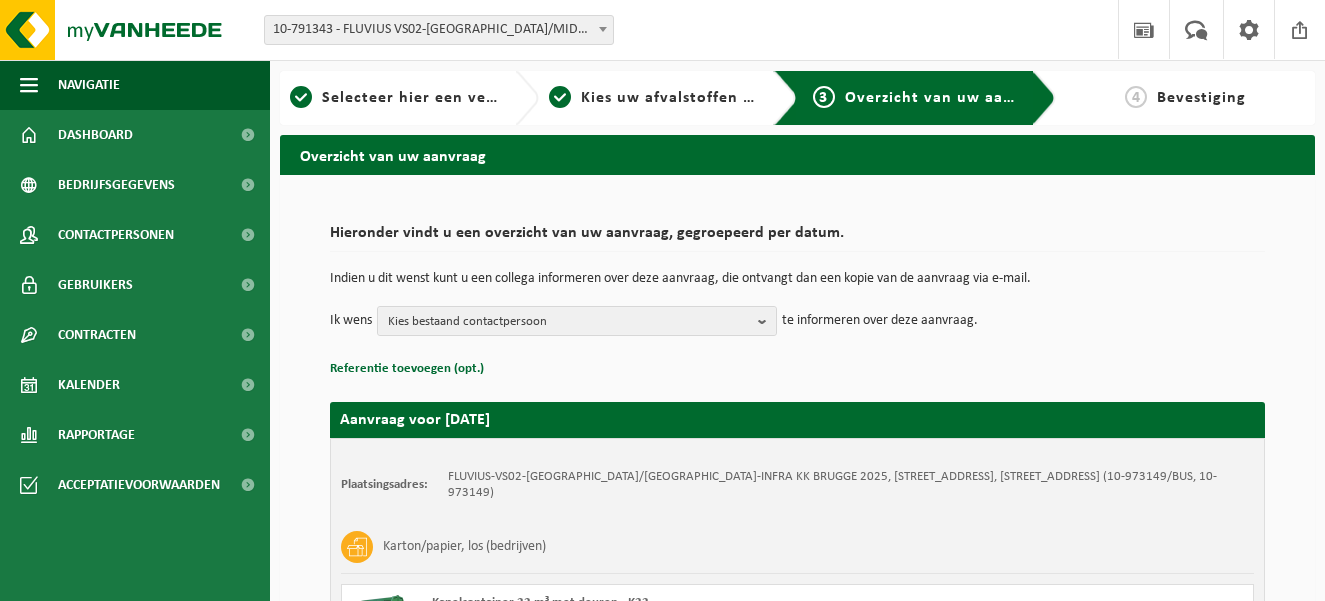 scroll, scrollTop: 0, scrollLeft: 0, axis: both 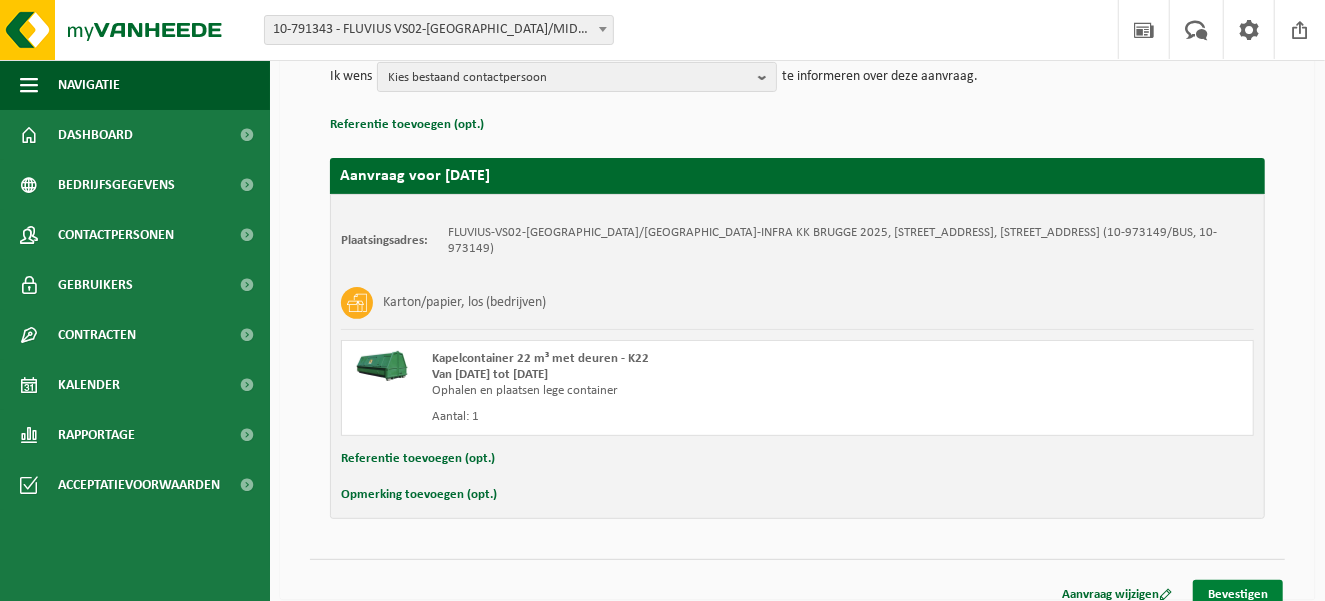 click on "Bevestigen" at bounding box center (1238, 594) 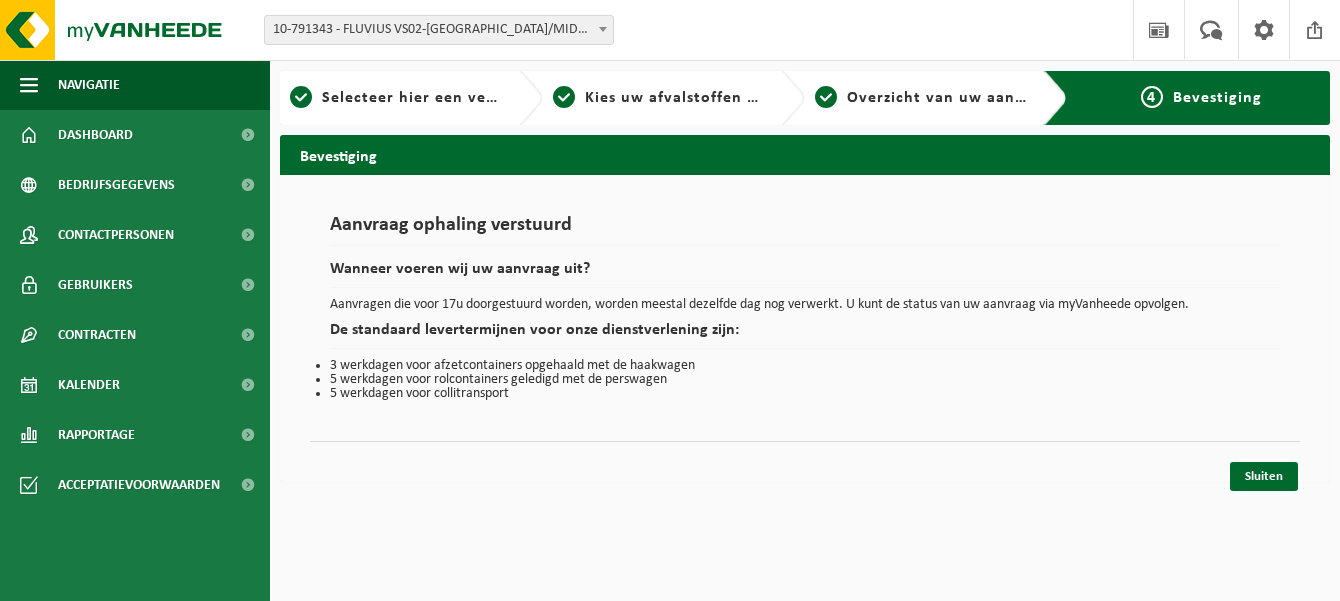 scroll, scrollTop: 0, scrollLeft: 0, axis: both 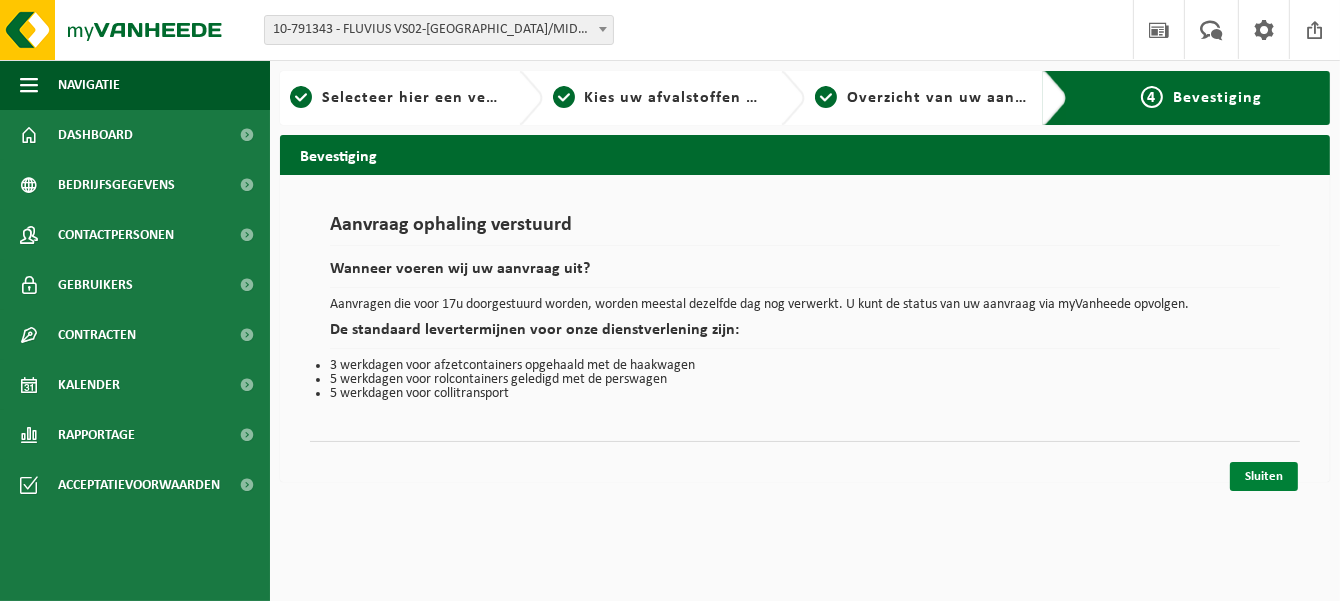 click on "Sluiten" at bounding box center (1264, 476) 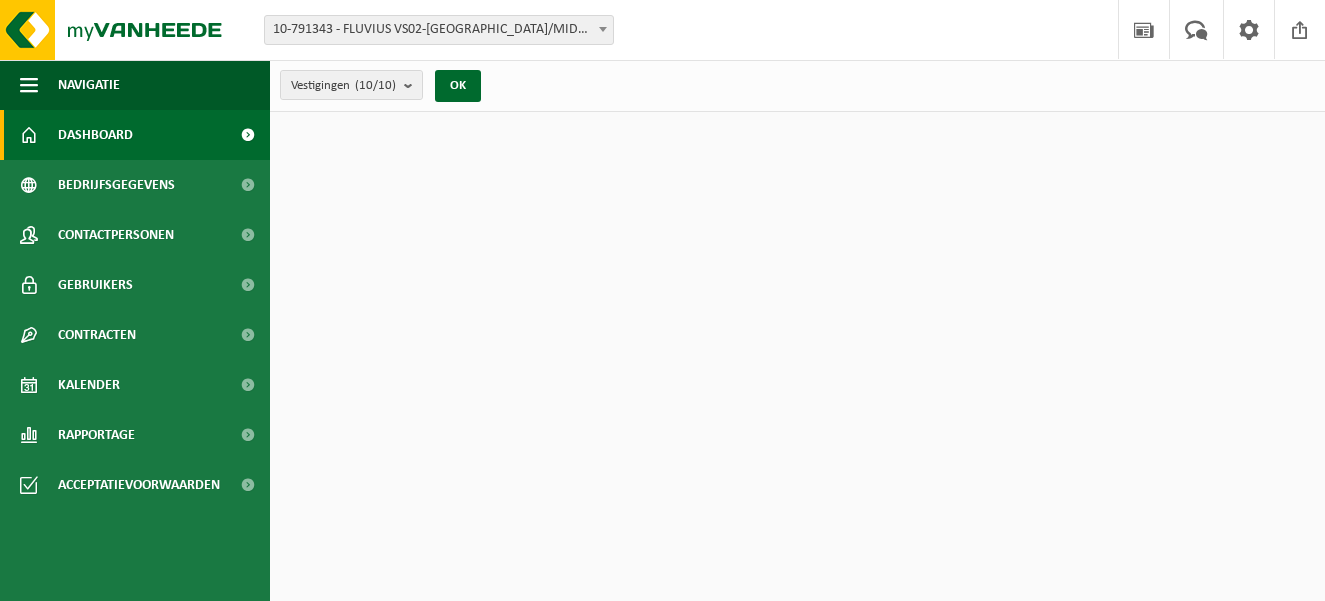 scroll, scrollTop: 0, scrollLeft: 0, axis: both 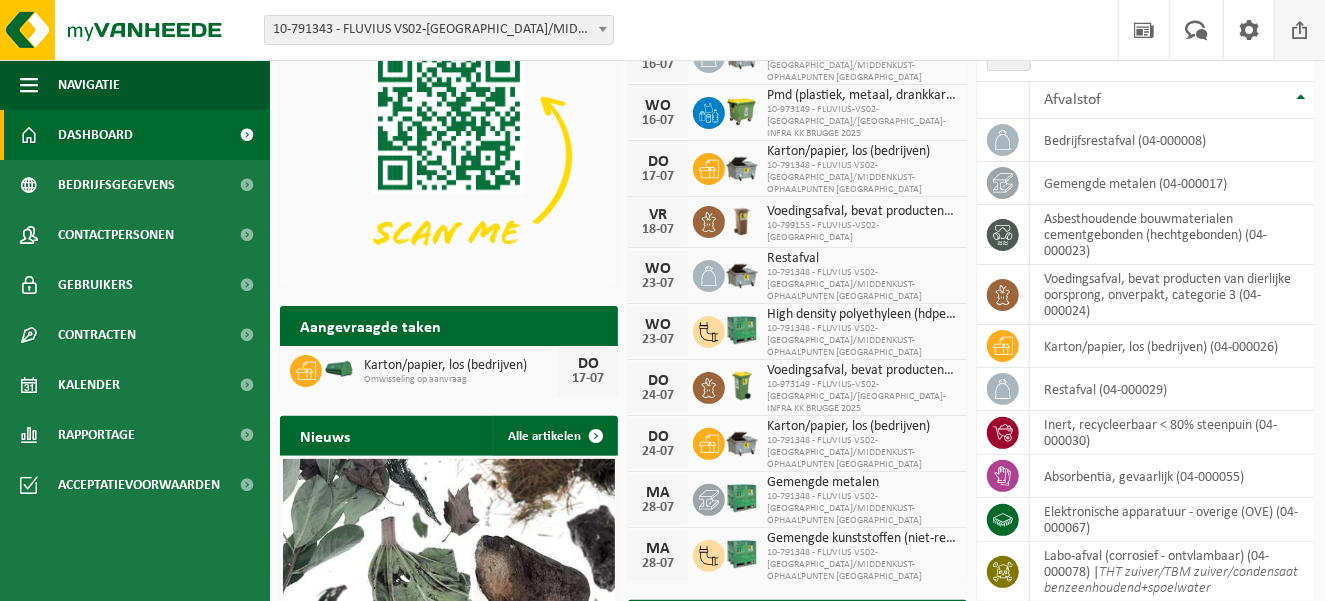 click at bounding box center (1300, 29) 